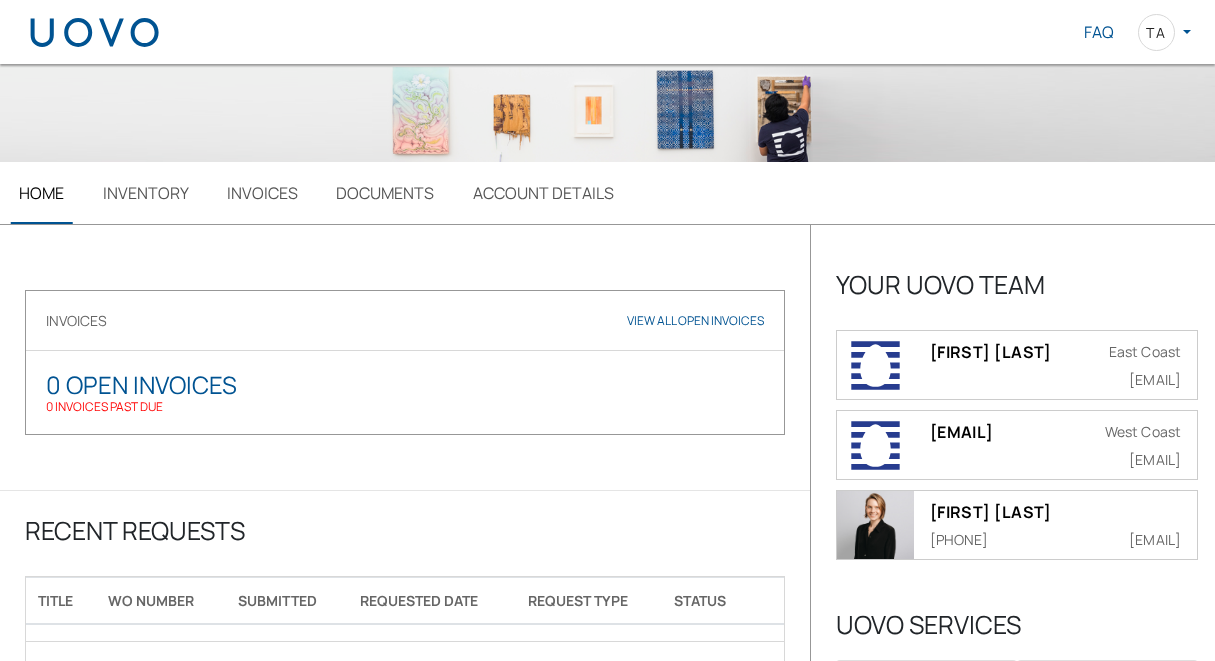 scroll, scrollTop: 0, scrollLeft: 0, axis: both 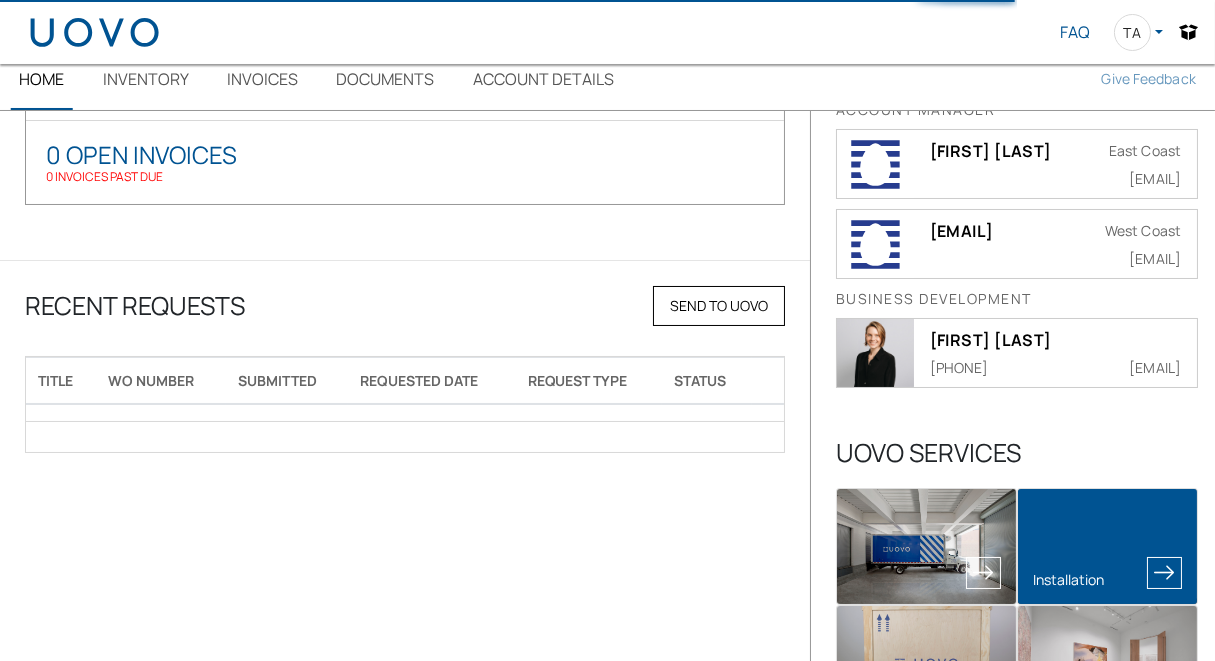 click on "Installation" at bounding box center [1107, 546] 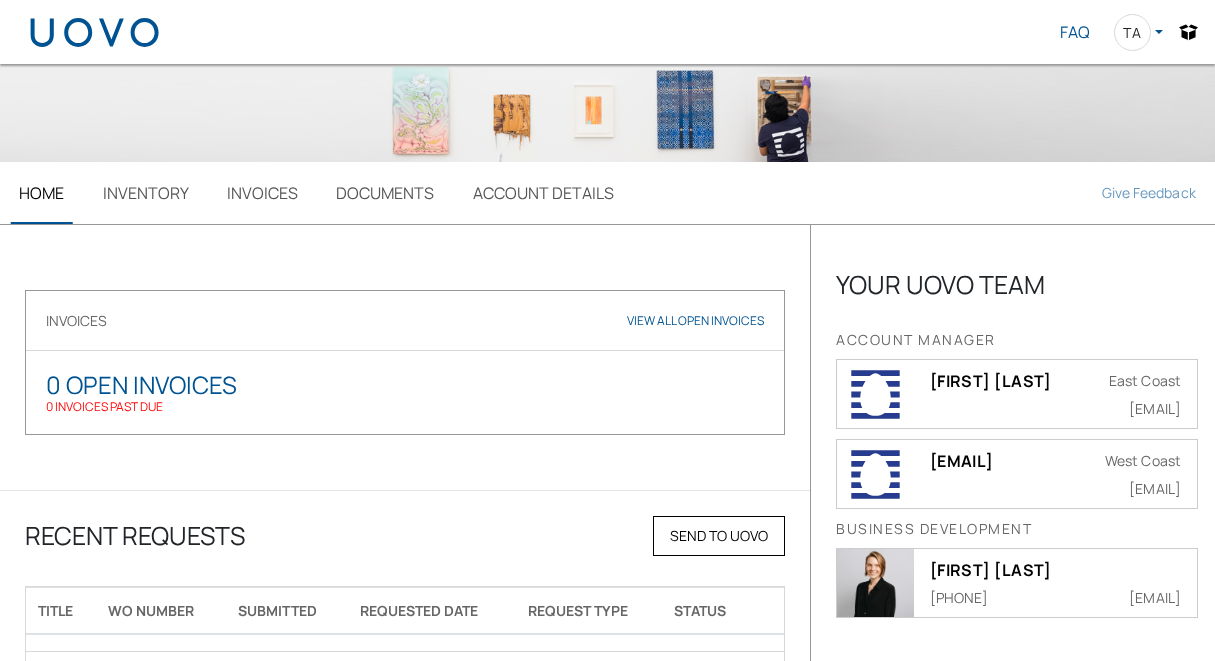scroll, scrollTop: 1, scrollLeft: 0, axis: vertical 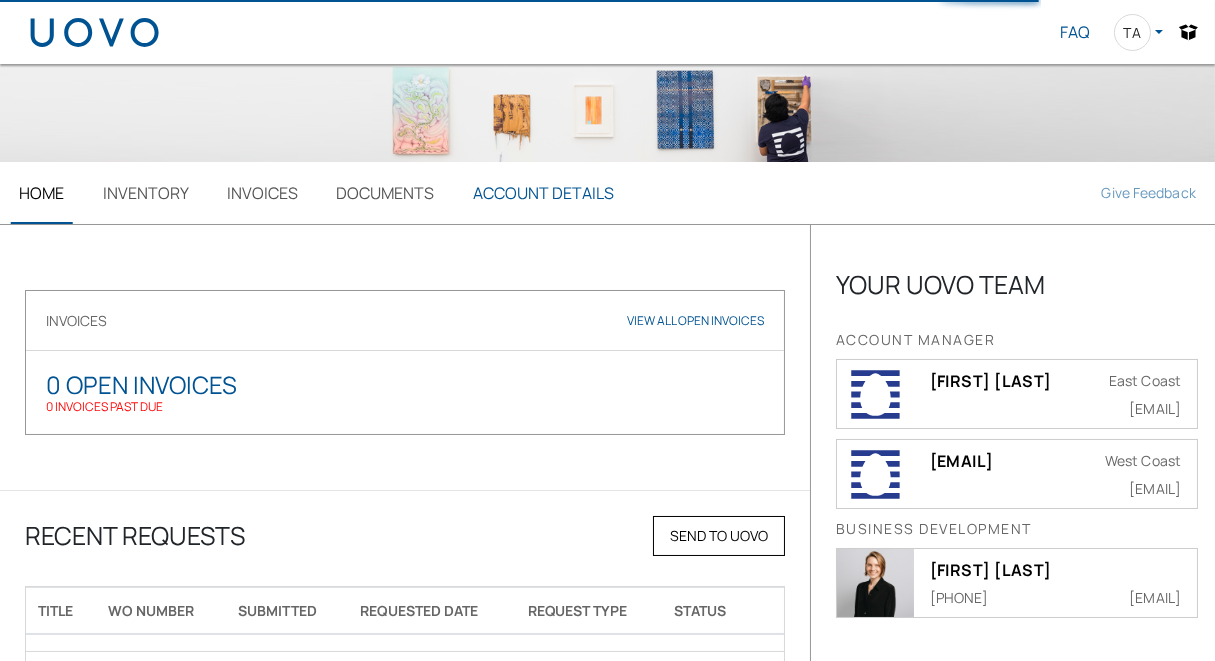 click on "ACCOUNT DETAILS" at bounding box center (543, 193) 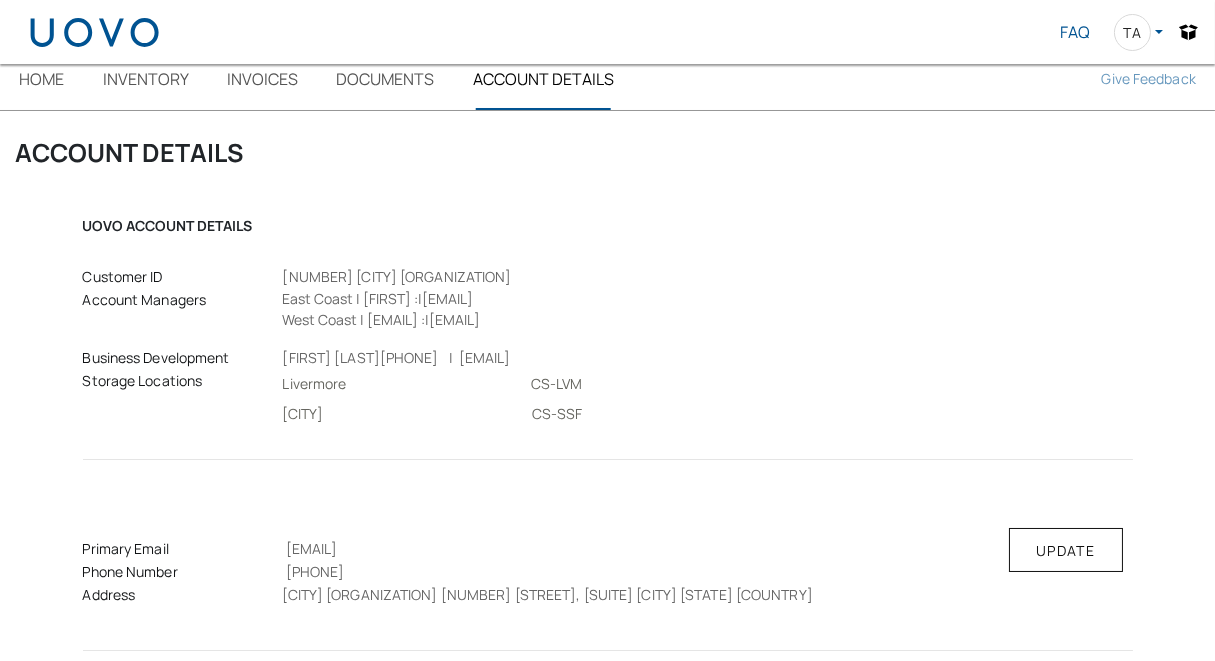 scroll, scrollTop: 0, scrollLeft: 0, axis: both 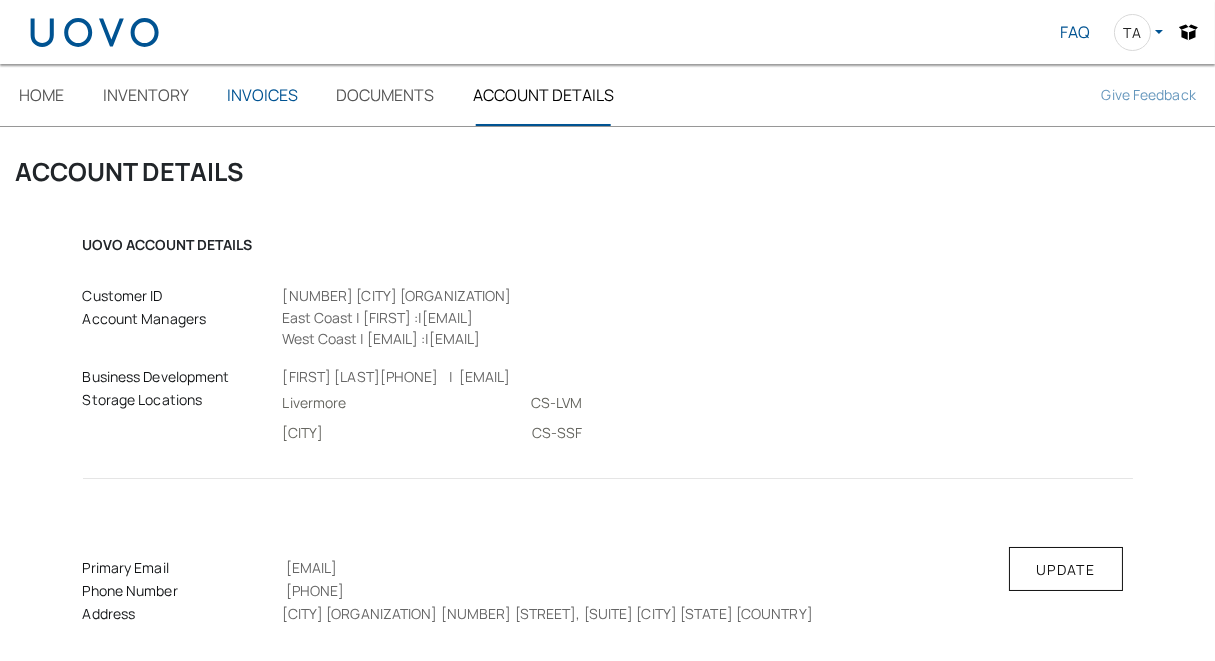 click on "INVOICES" at bounding box center [262, 95] 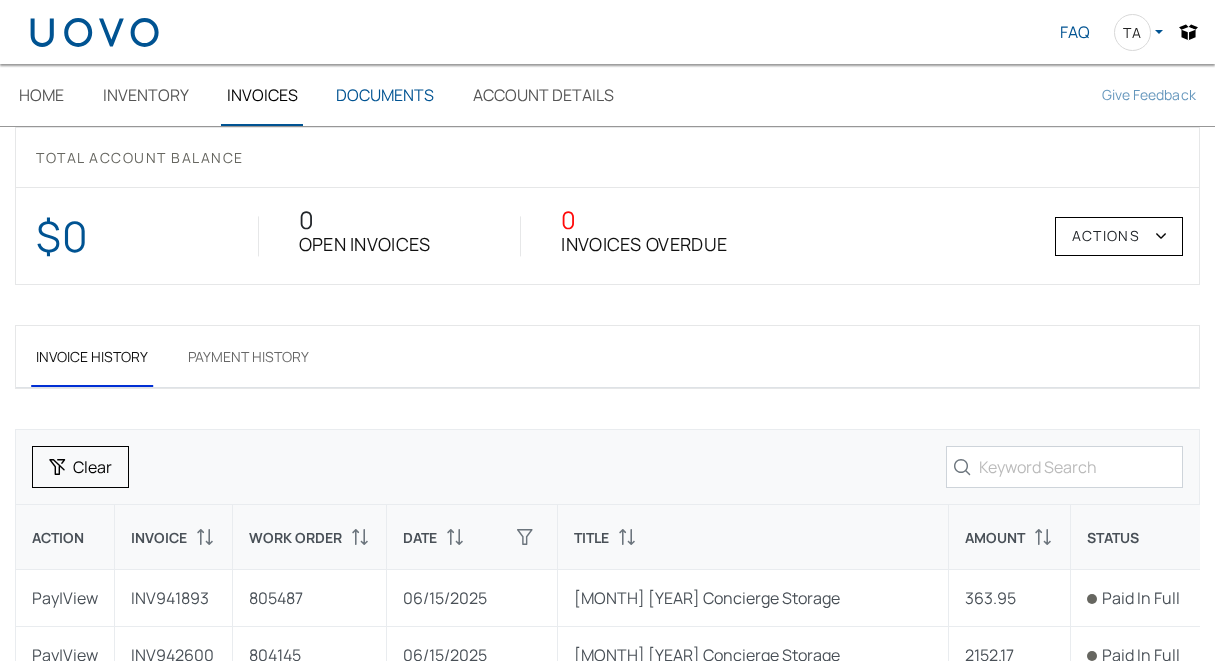 scroll, scrollTop: 0, scrollLeft: 0, axis: both 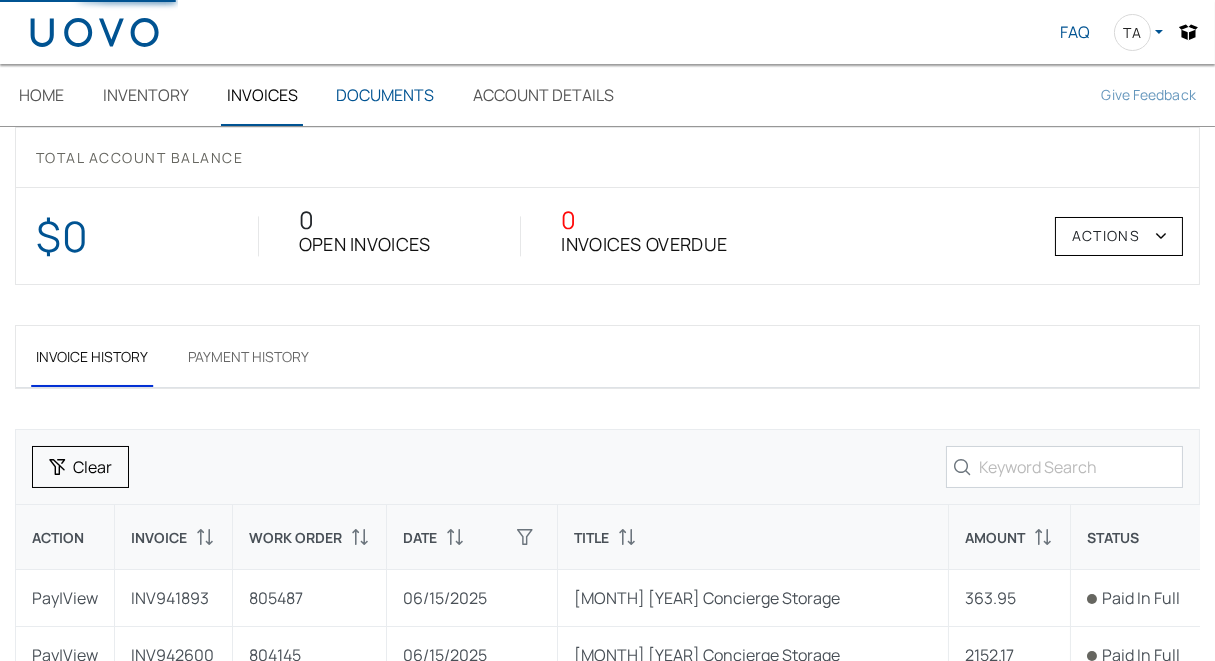 click on "DOCUMENTS" at bounding box center [385, 95] 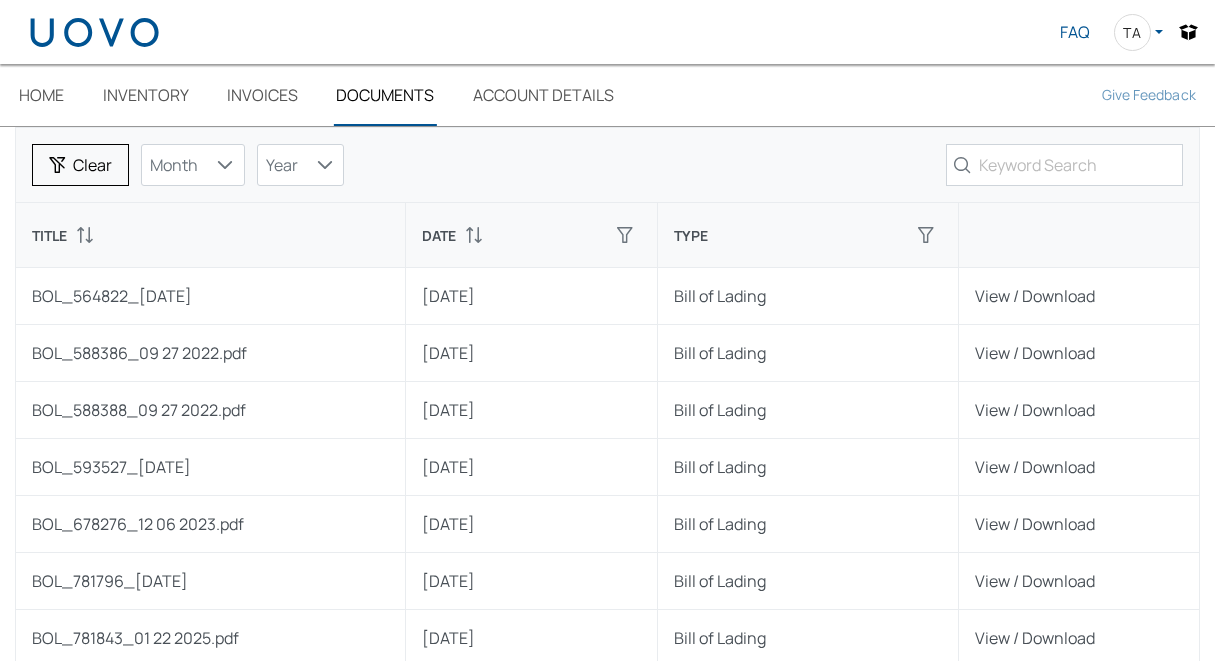 scroll, scrollTop: 0, scrollLeft: 0, axis: both 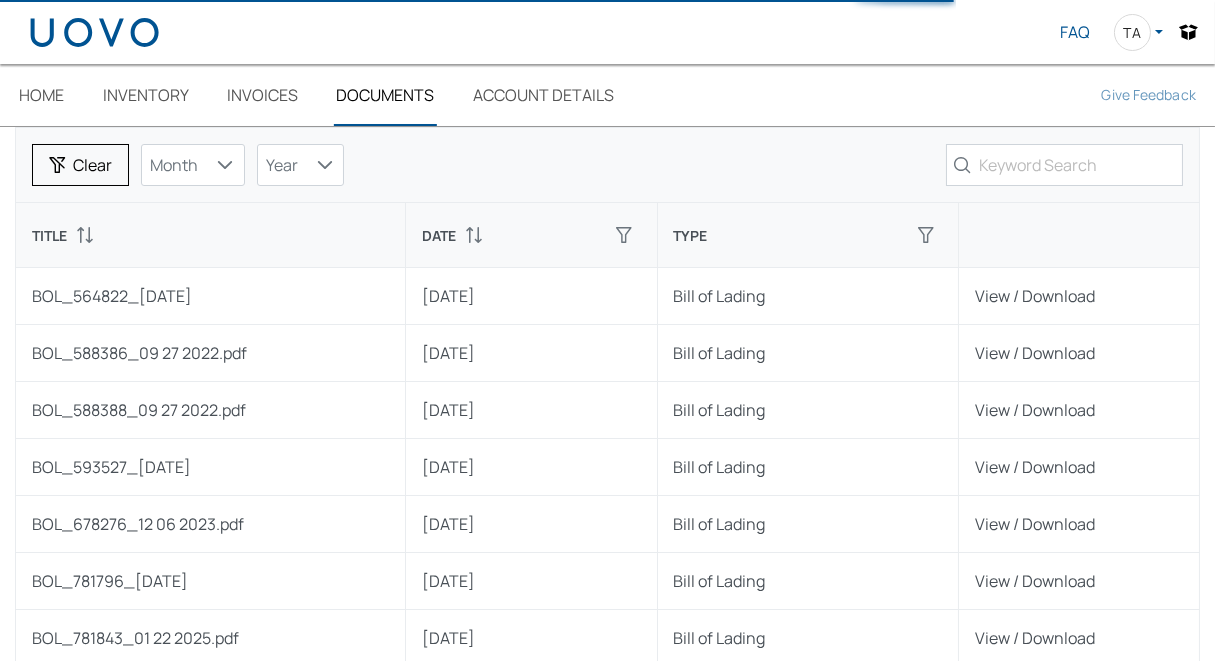 click on "DOCUMENTS" at bounding box center (385, 95) 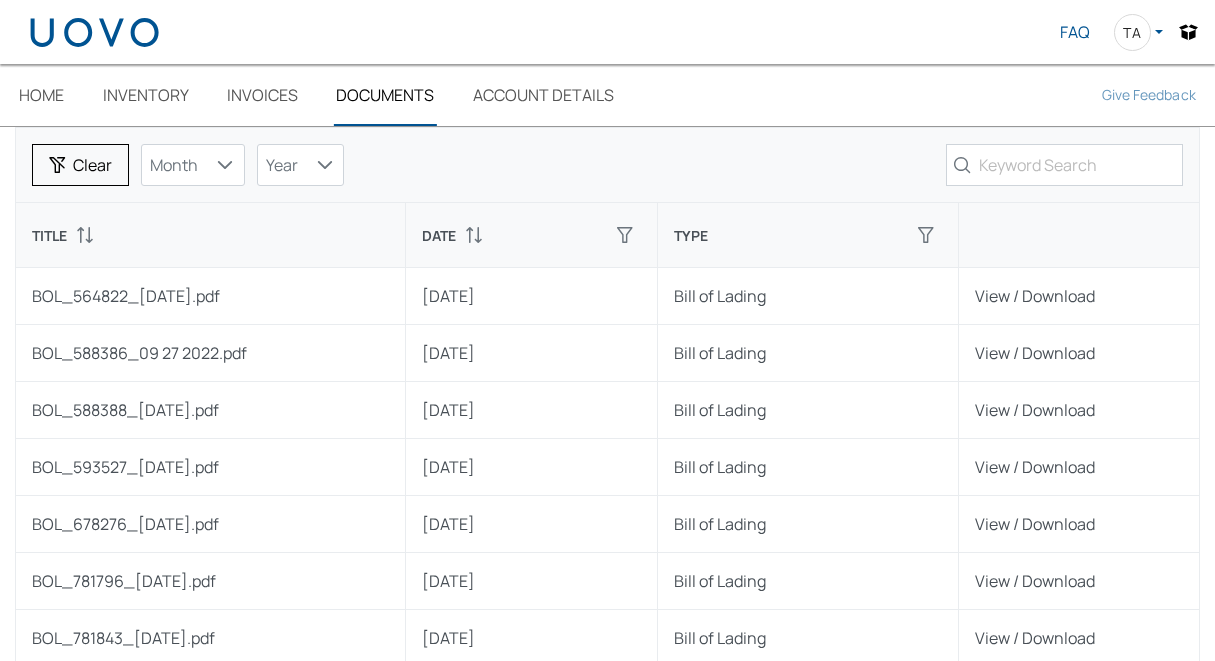 scroll, scrollTop: 0, scrollLeft: 0, axis: both 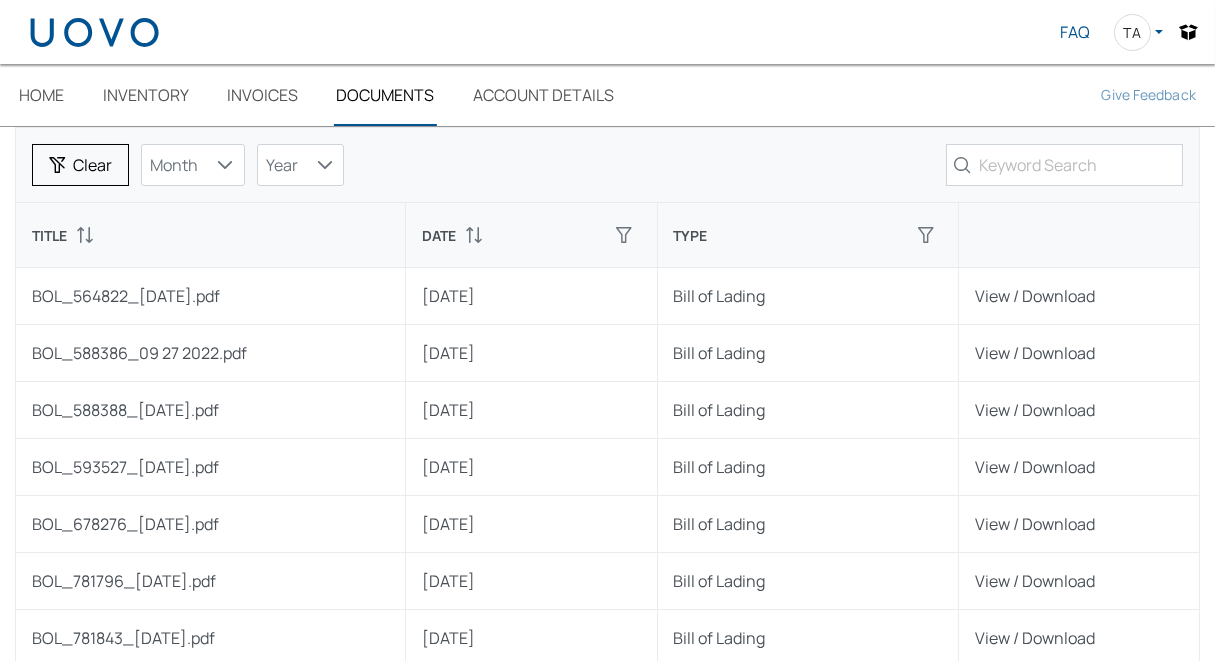 click on "INVOICES" at bounding box center [262, 95] 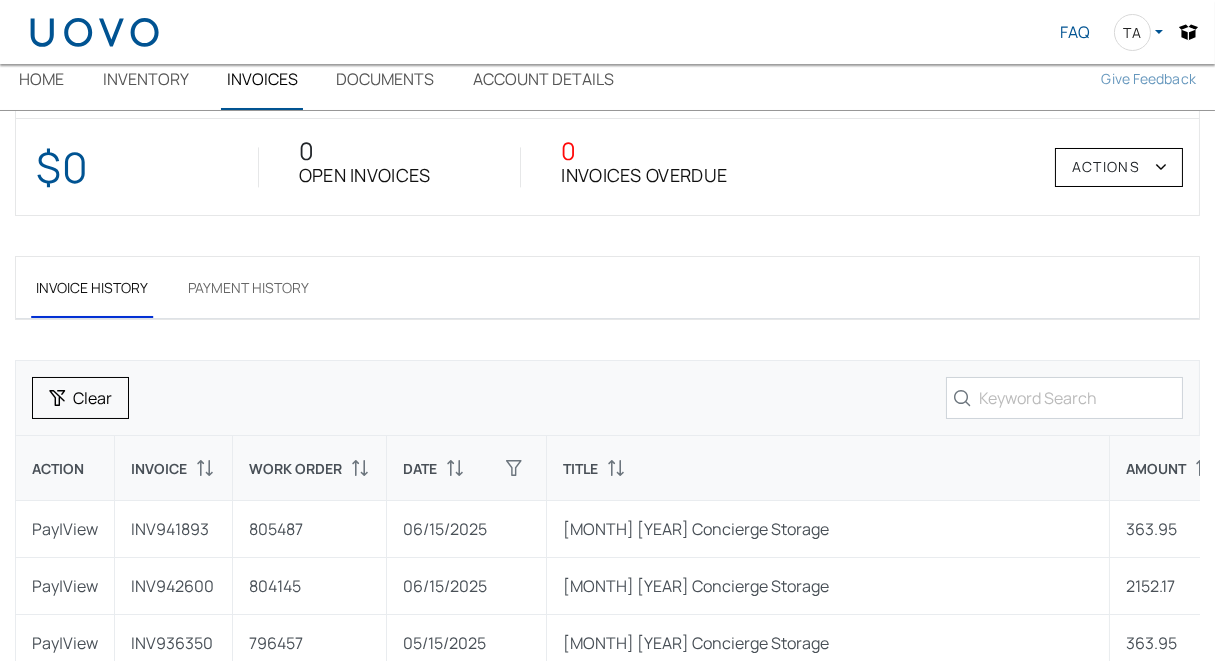 scroll, scrollTop: 0, scrollLeft: 0, axis: both 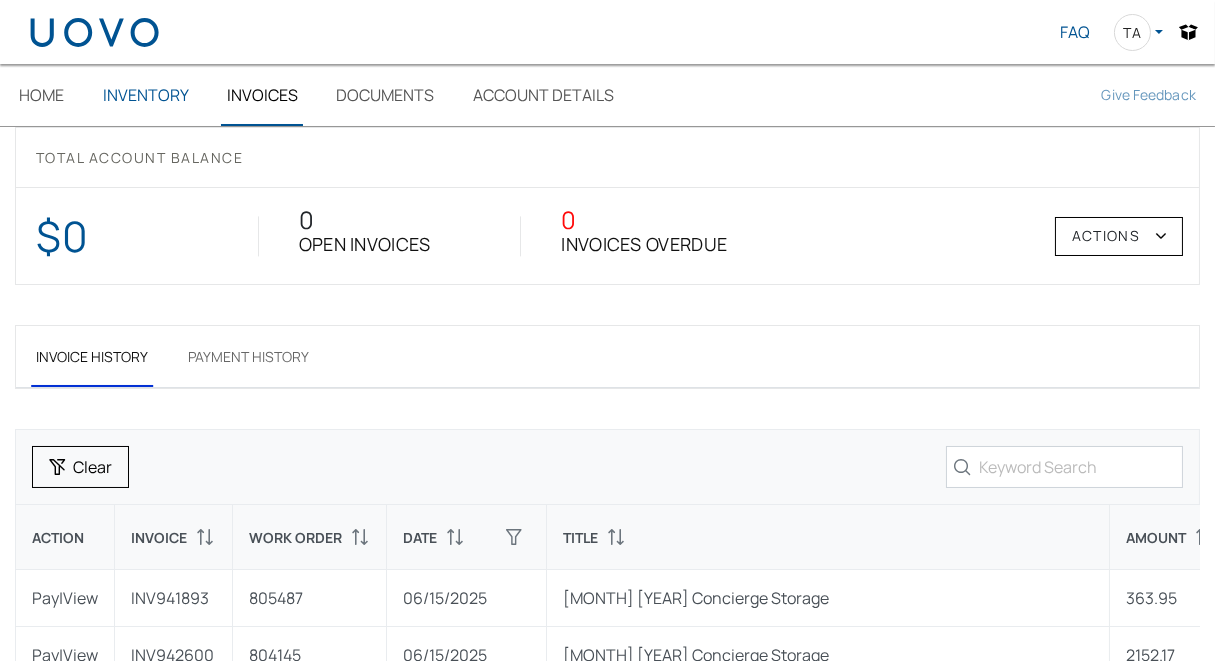 click on "INVENTORY" at bounding box center (145, 95) 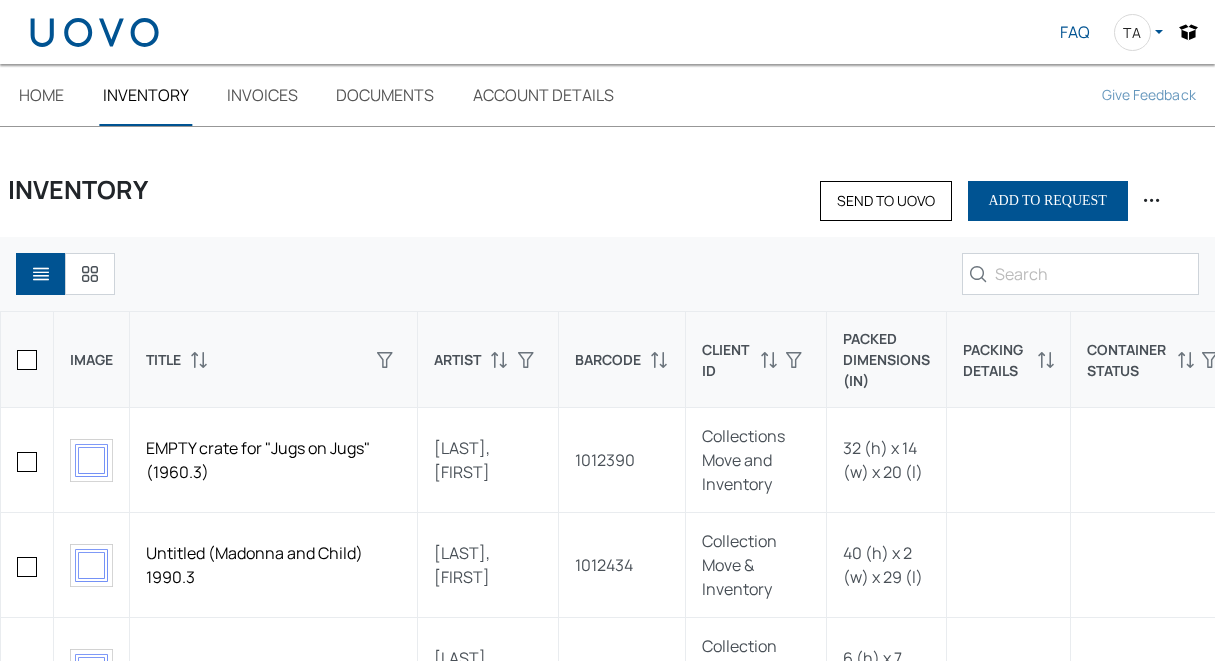 scroll, scrollTop: 0, scrollLeft: 0, axis: both 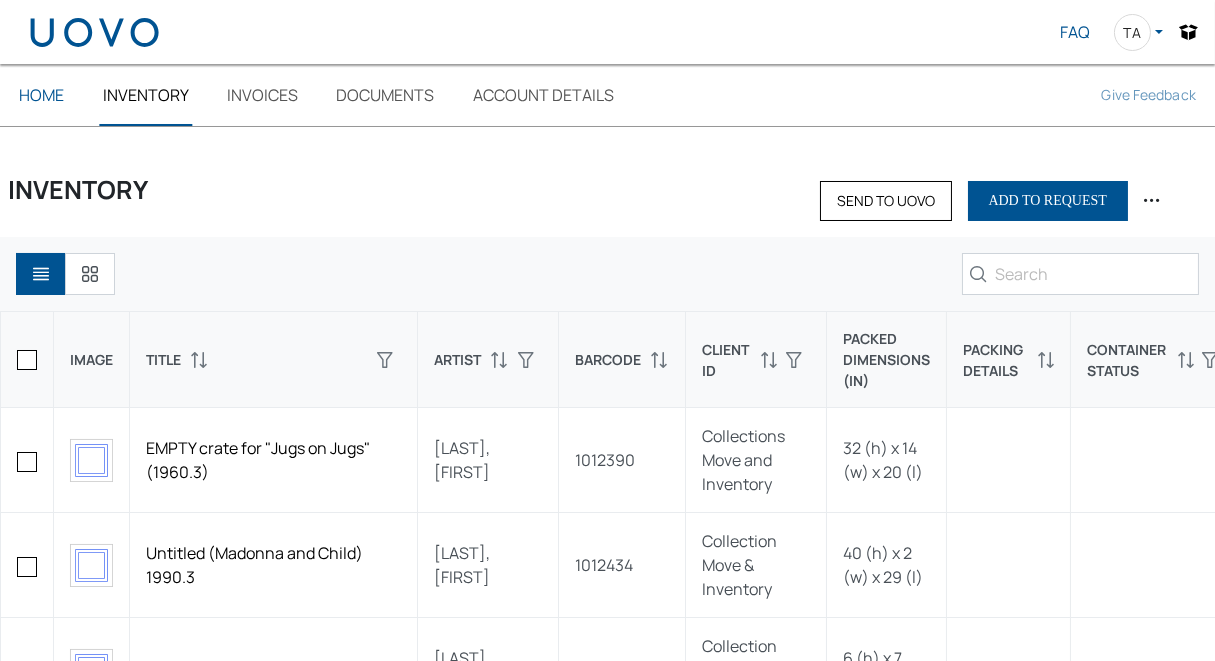 click on "HOME  (current)" at bounding box center (41, 95) 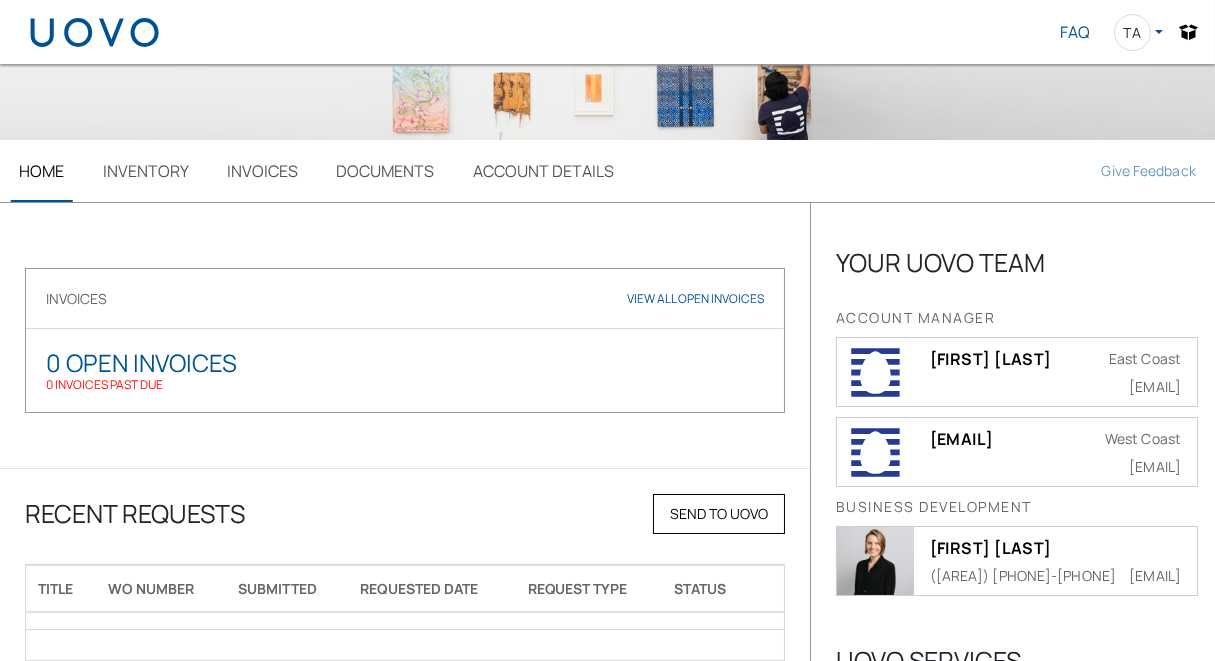 scroll, scrollTop: 0, scrollLeft: 0, axis: both 